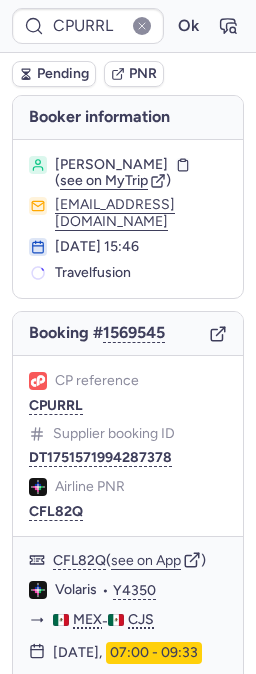 scroll, scrollTop: 0, scrollLeft: 0, axis: both 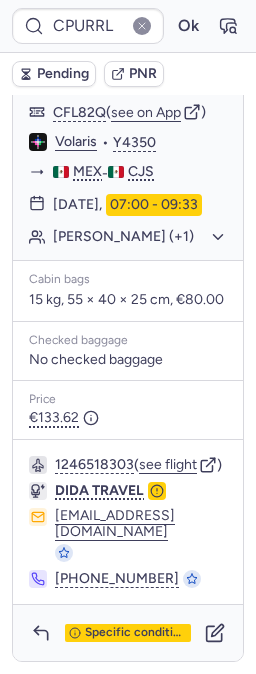 type on "CPC3RS" 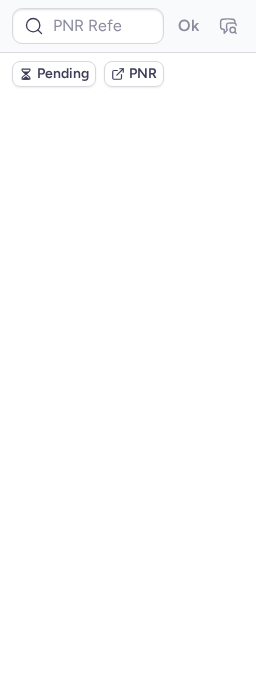 scroll, scrollTop: 0, scrollLeft: 0, axis: both 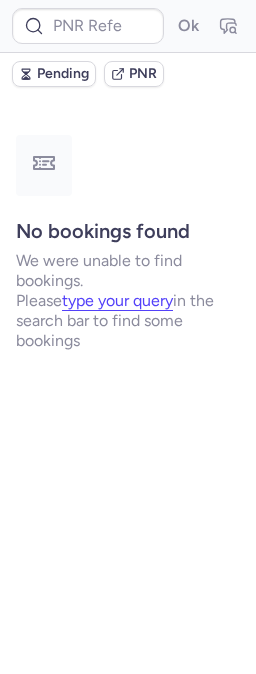 type on "CPPUIZ" 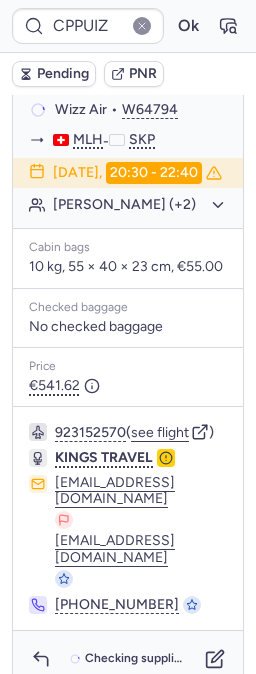 scroll, scrollTop: 383, scrollLeft: 0, axis: vertical 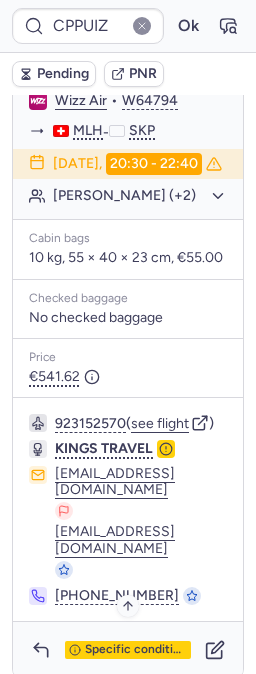 click on "Specific conditions" at bounding box center (136, 650) 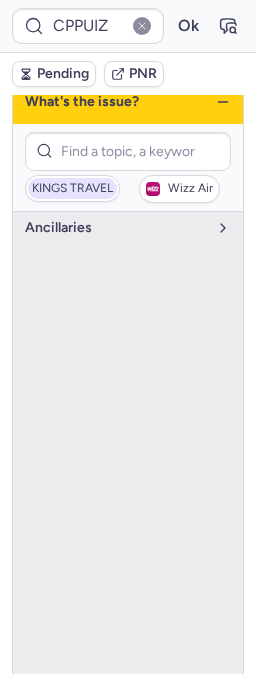 scroll, scrollTop: 272, scrollLeft: 0, axis: vertical 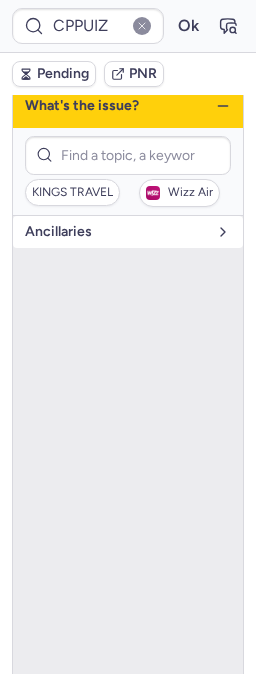 click on "Ancillaries" at bounding box center (128, 232) 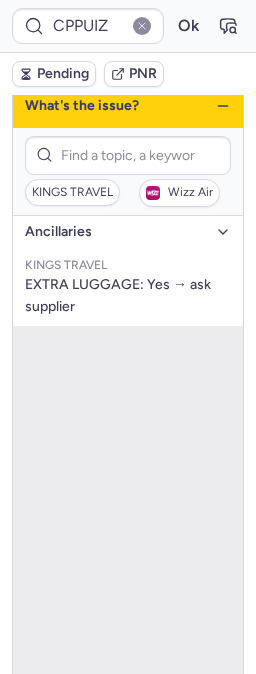 click 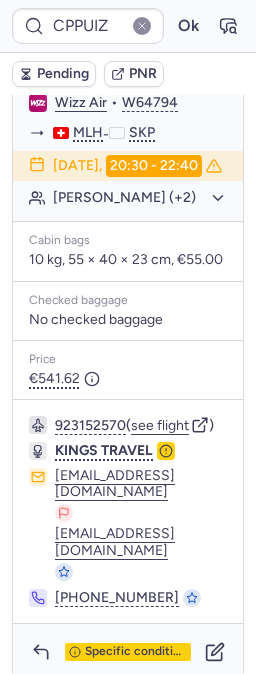 scroll, scrollTop: 383, scrollLeft: 0, axis: vertical 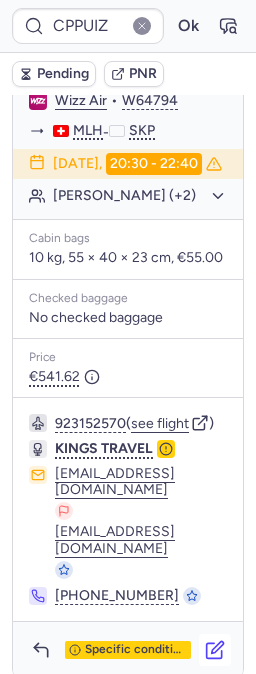 click 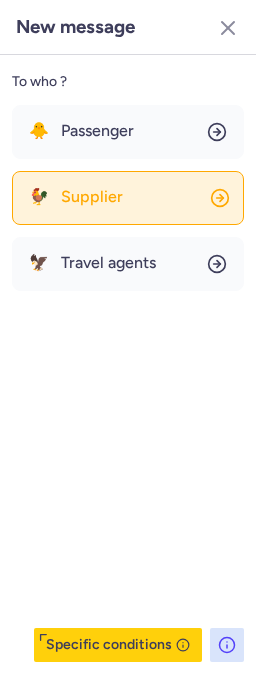 click on "🐓 Supplier" 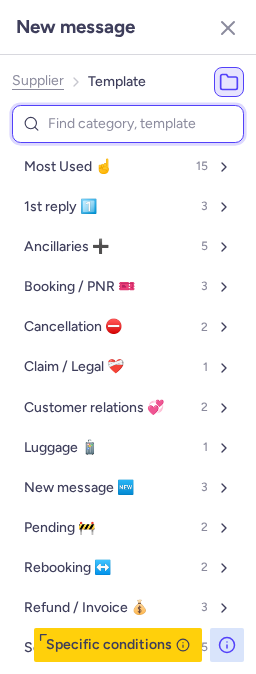 click at bounding box center [128, 124] 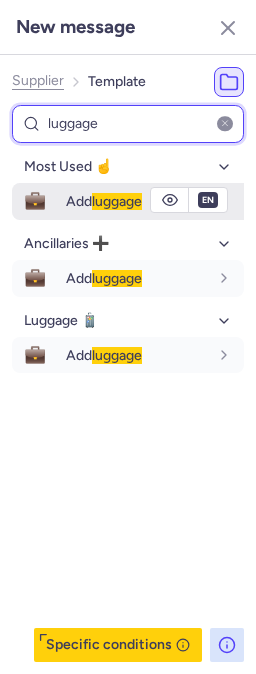 type on "luggage" 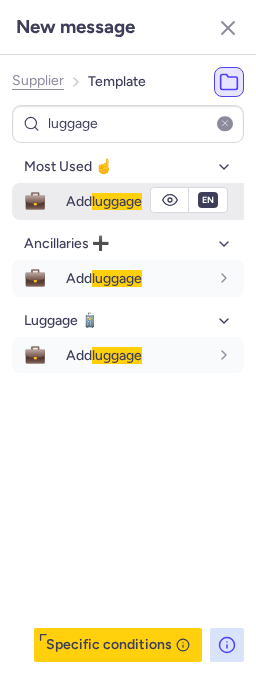 click on "Add  luggage" at bounding box center (104, 201) 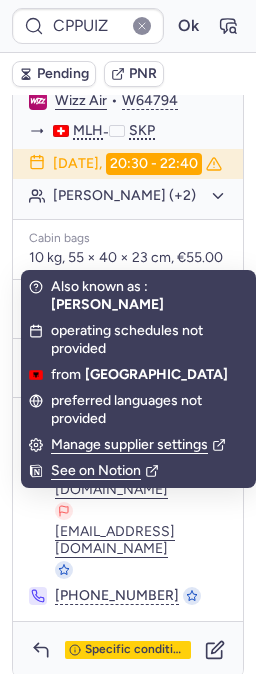 drag, startPoint x: 35, startPoint y: 636, endPoint x: 70, endPoint y: 283, distance: 354.7309 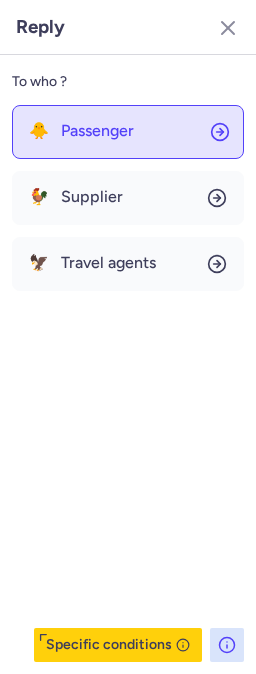 click on "Passenger" at bounding box center [97, 131] 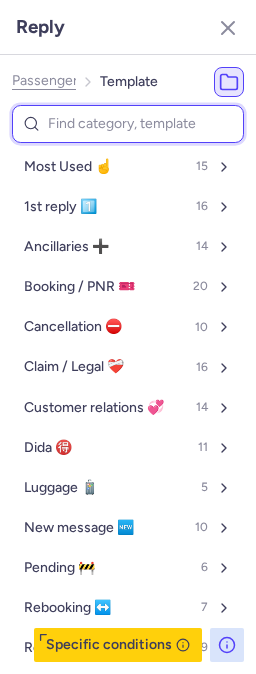 click at bounding box center (128, 124) 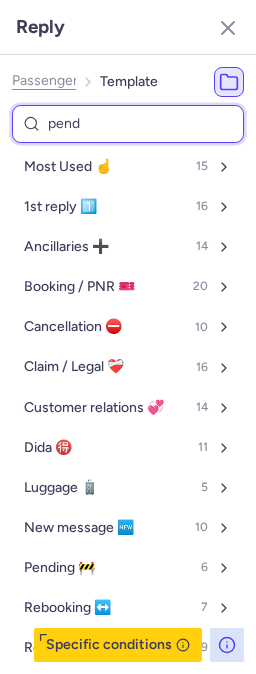 type on "pendi" 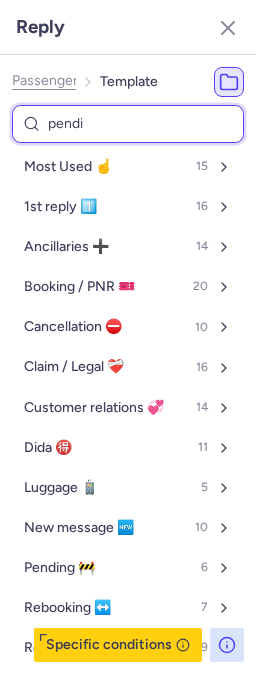select on "en" 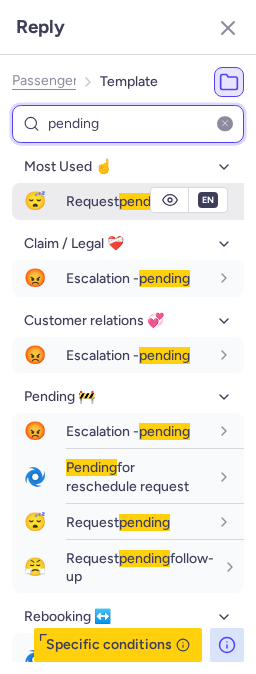 type on "pending" 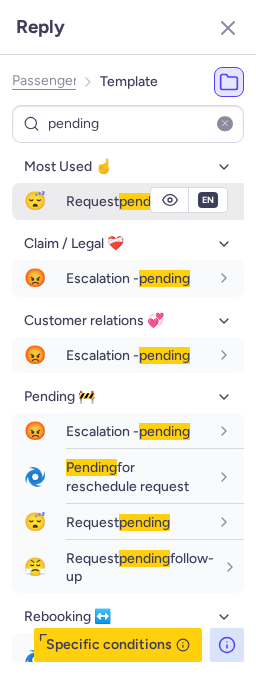 click on "Request  pending" at bounding box center (118, 201) 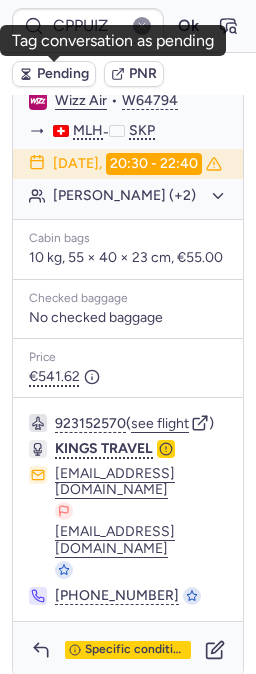 click on "Pending" at bounding box center (63, 74) 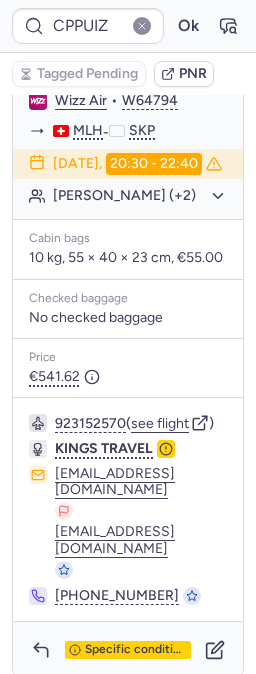 type on "CPPIBO" 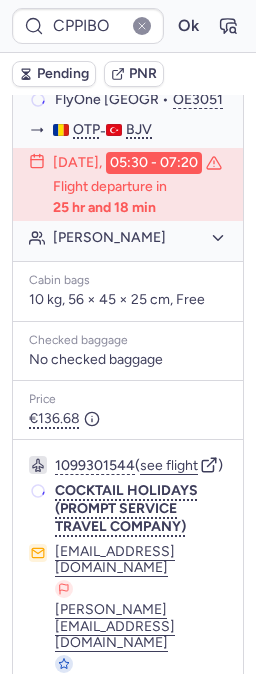 scroll, scrollTop: 383, scrollLeft: 0, axis: vertical 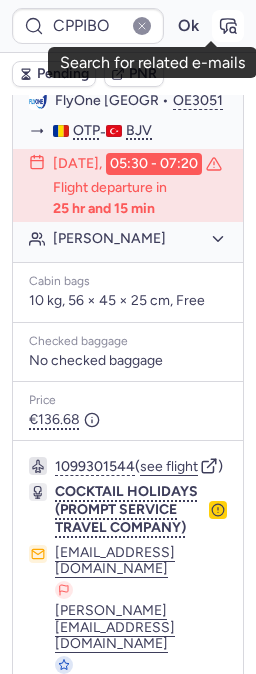 click at bounding box center (228, 26) 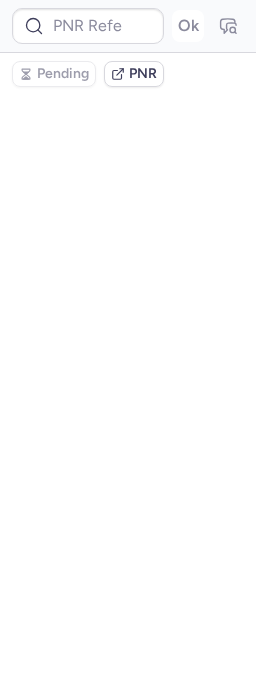 type on "CPPIBO" 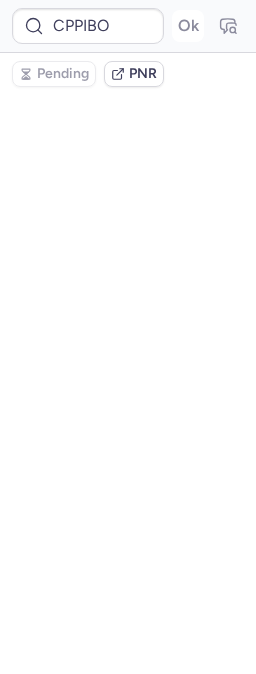scroll, scrollTop: 0, scrollLeft: 0, axis: both 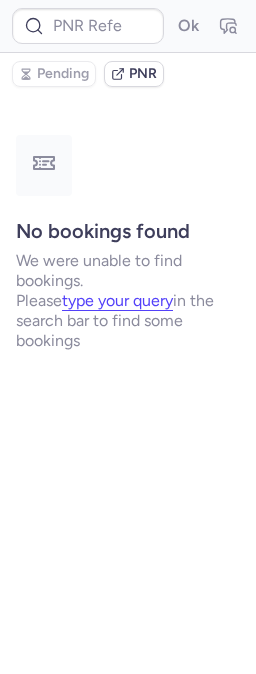 type on "CPPIBO" 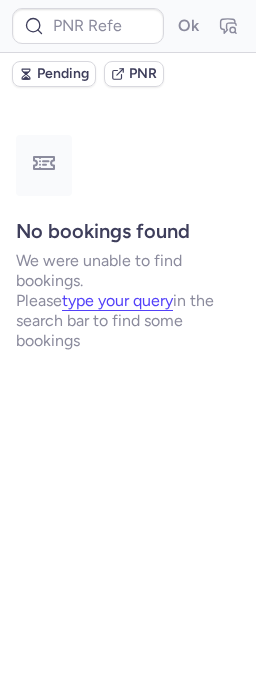 type on "CPPUIZ" 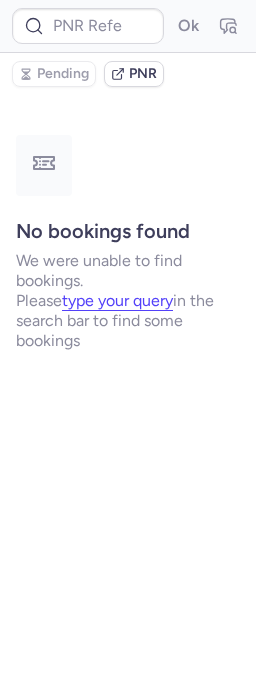 type on "CPPUIZ" 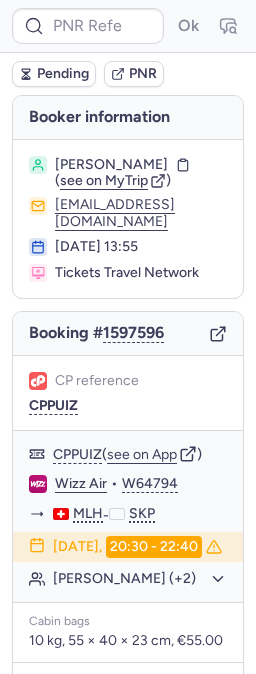 type on "CPW7TA" 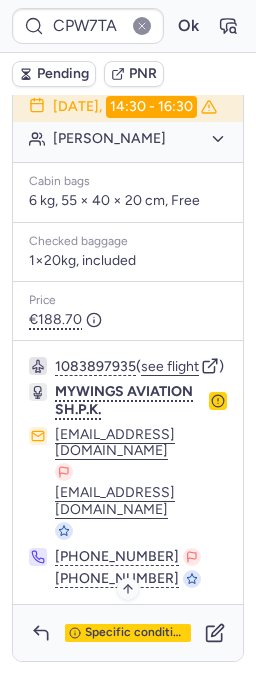 click on "Specific conditions" at bounding box center [136, 633] 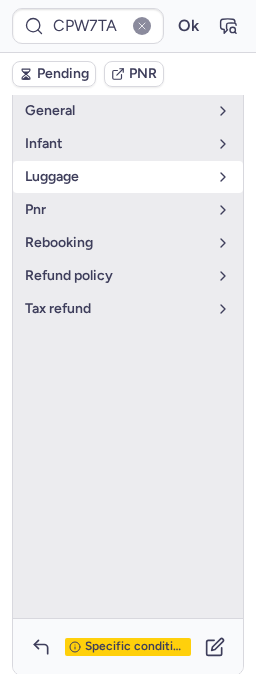 click on "luggage" at bounding box center [116, 177] 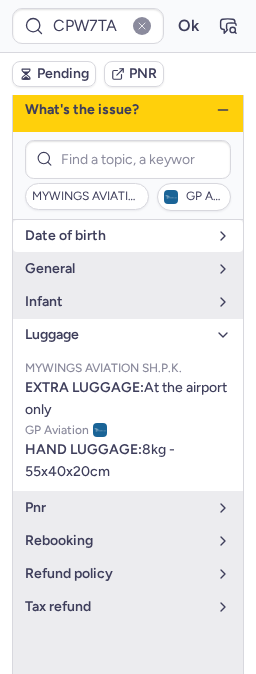 scroll, scrollTop: 204, scrollLeft: 0, axis: vertical 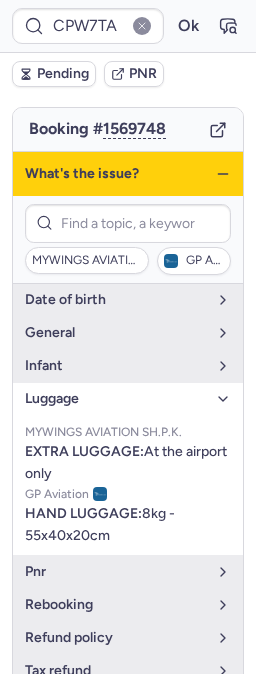 click 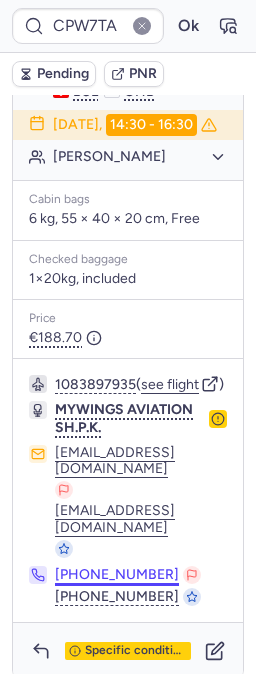 scroll, scrollTop: 454, scrollLeft: 0, axis: vertical 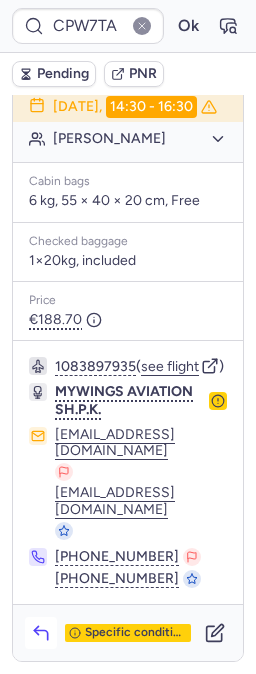click at bounding box center (41, 633) 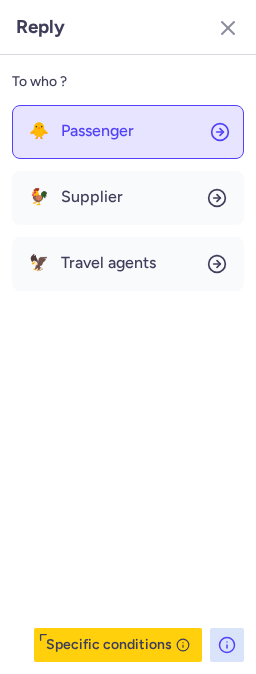 click on "🐥 Passenger" 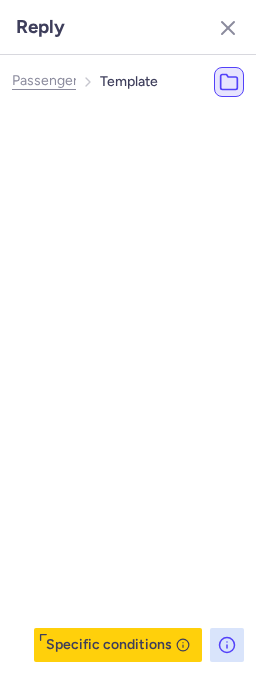drag, startPoint x: 96, startPoint y: 115, endPoint x: 107, endPoint y: 115, distance: 11 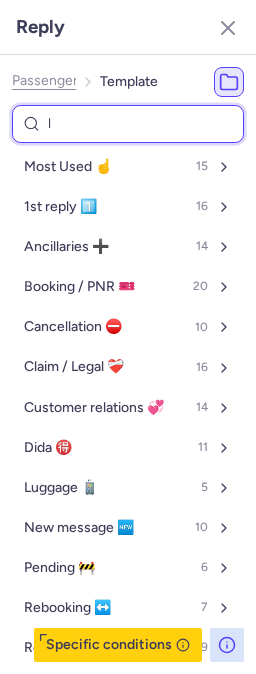 type on "lu" 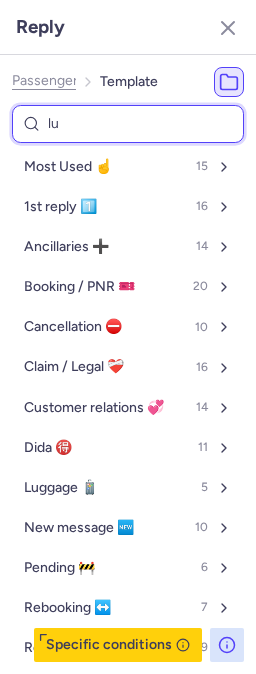 select on "en" 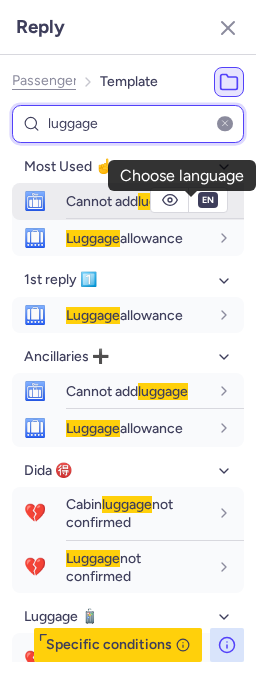 type on "luggage" 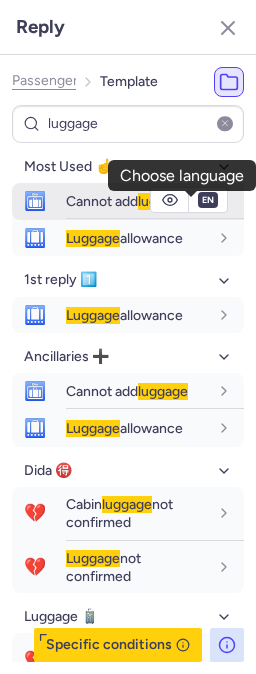 click on "en" at bounding box center (208, 200) 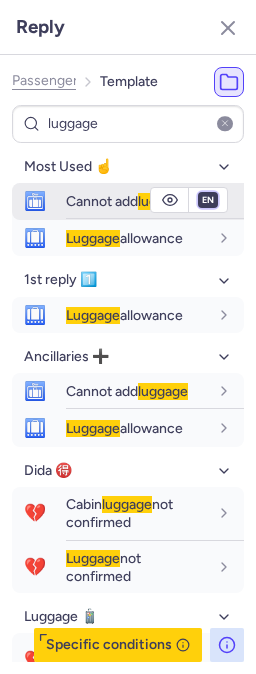 click on "fr en de nl pt es it ru" at bounding box center (208, 200) 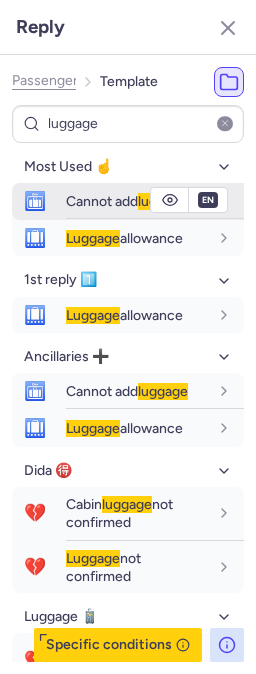 click on "fr en de nl pt es it ru" at bounding box center (208, 200) 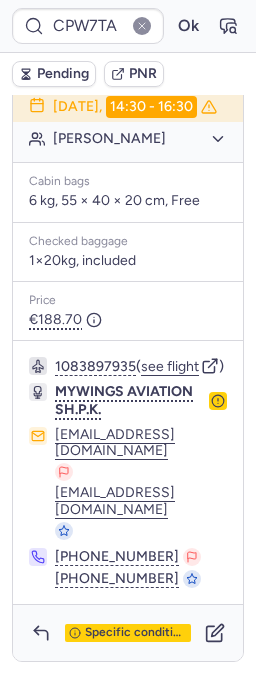 type on "CPPUIZ" 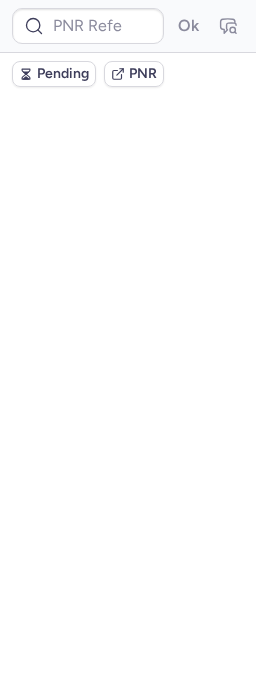 scroll, scrollTop: 0, scrollLeft: 0, axis: both 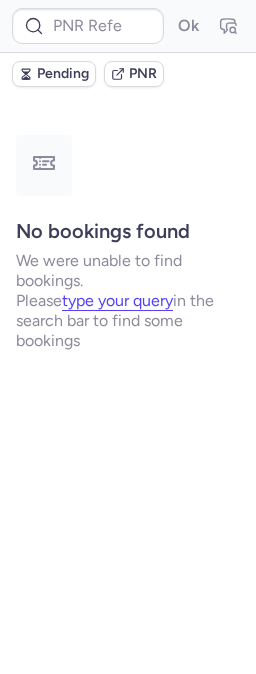 type on "DT1751318477409178" 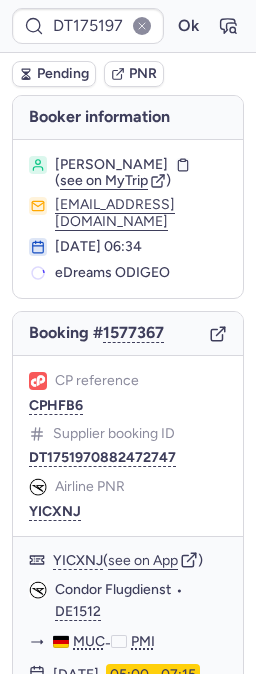 type on "DT1751318477409178" 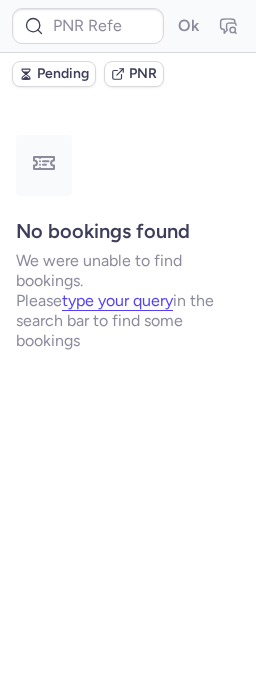 scroll, scrollTop: 0, scrollLeft: 0, axis: both 